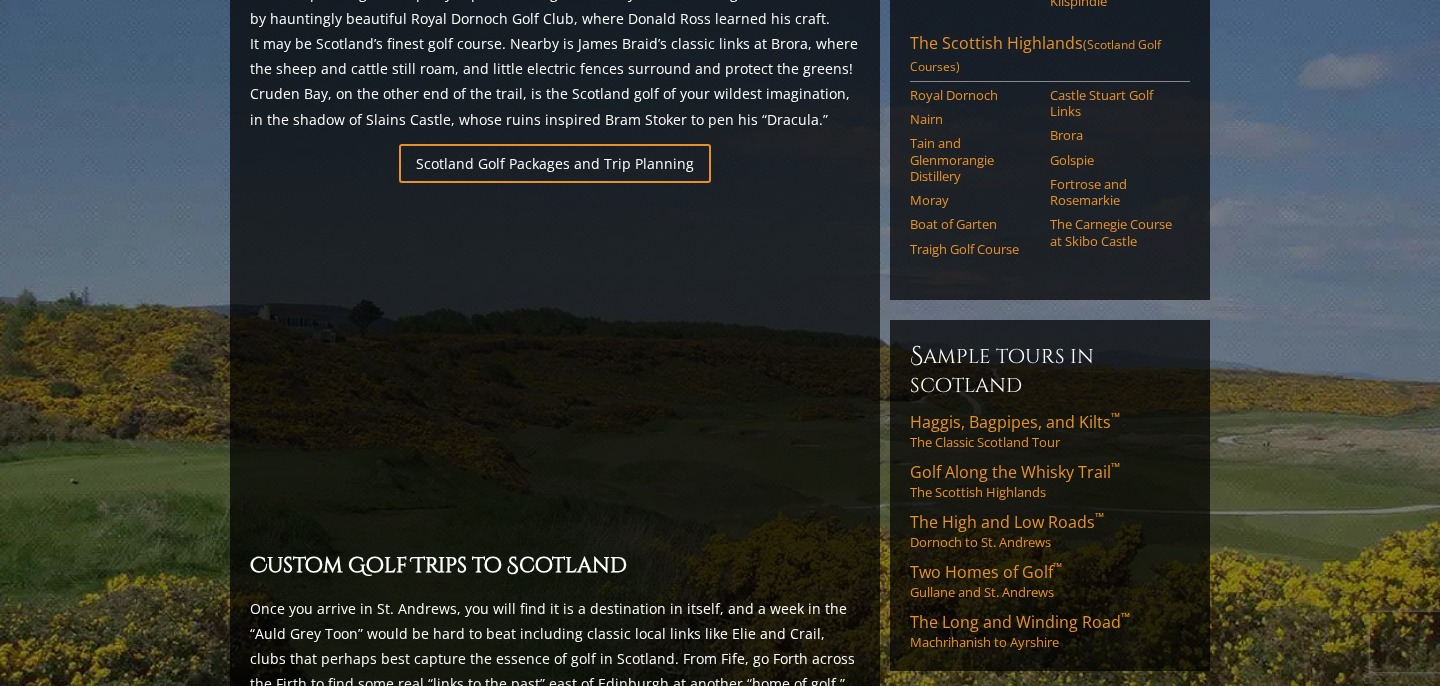 scroll, scrollTop: 1293, scrollLeft: 0, axis: vertical 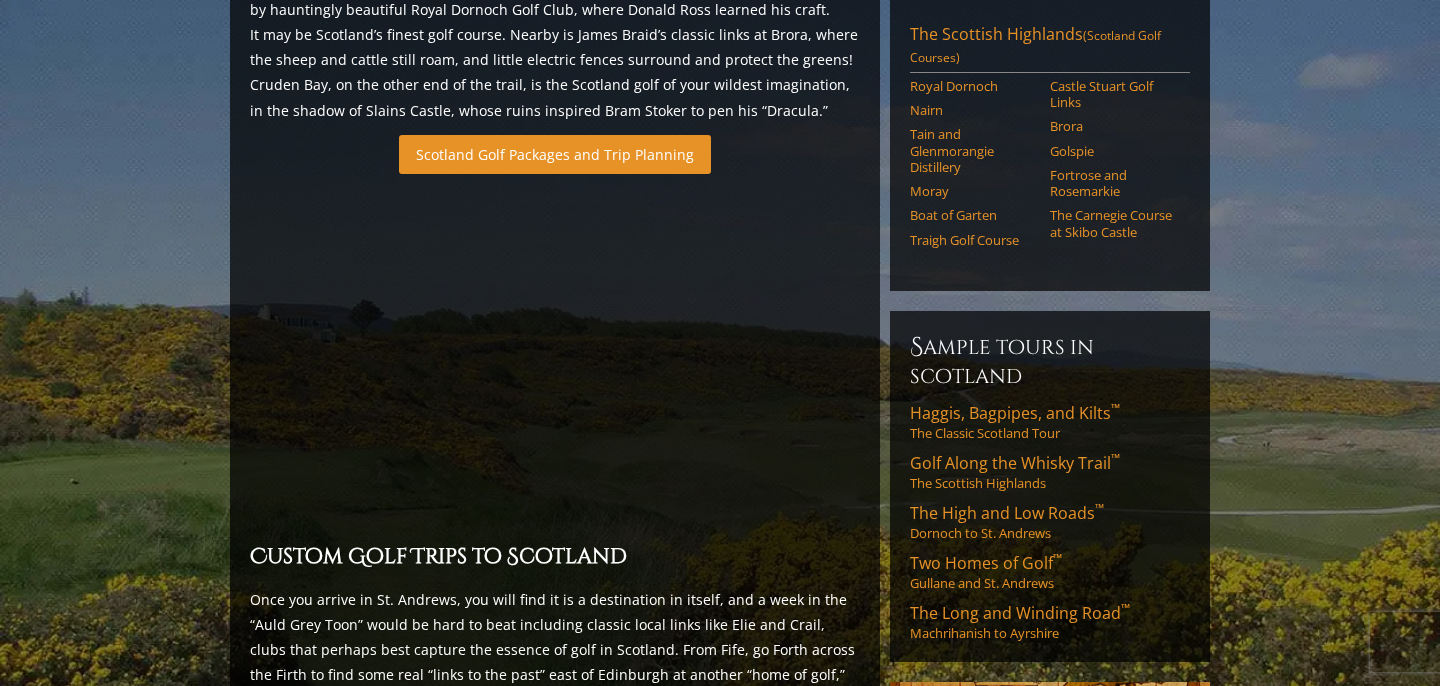 click on "Scotland Golf Packages and Trip Planning" at bounding box center [555, 154] 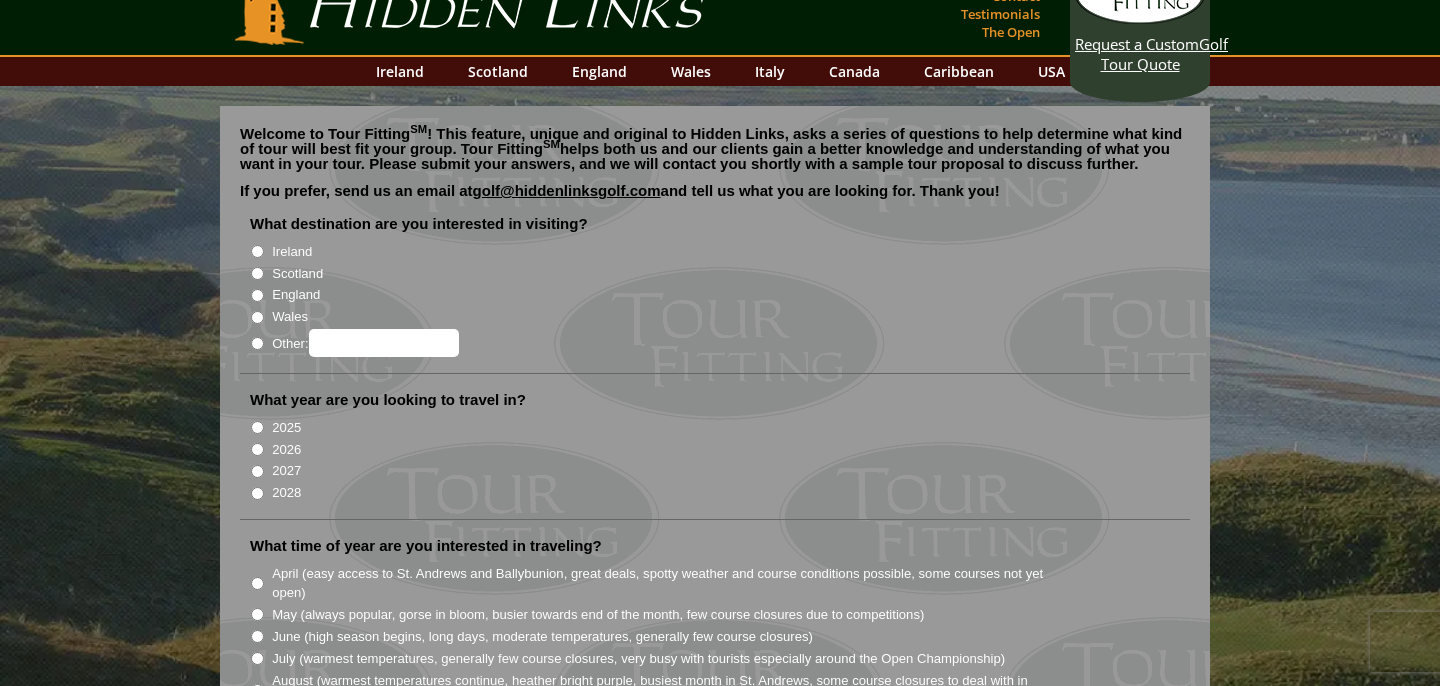 scroll, scrollTop: 46, scrollLeft: 0, axis: vertical 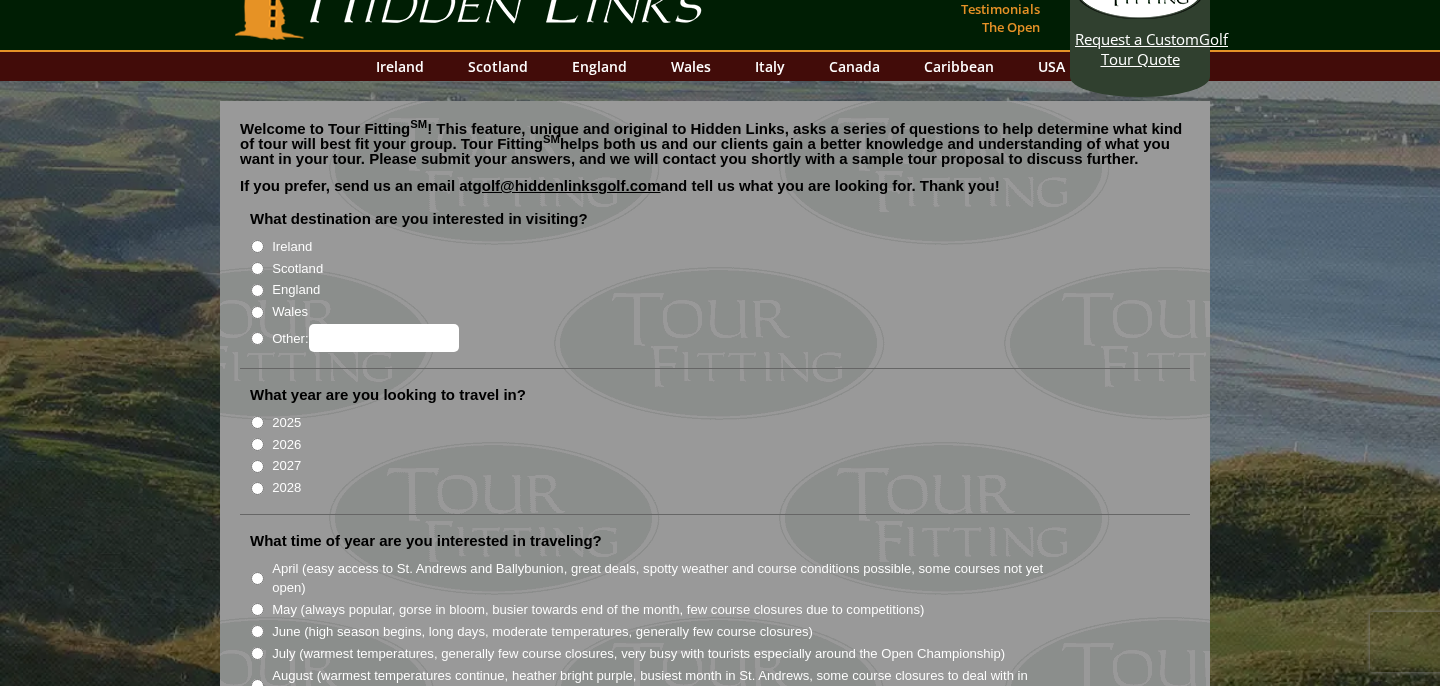 click on "Scotland" at bounding box center [257, 268] 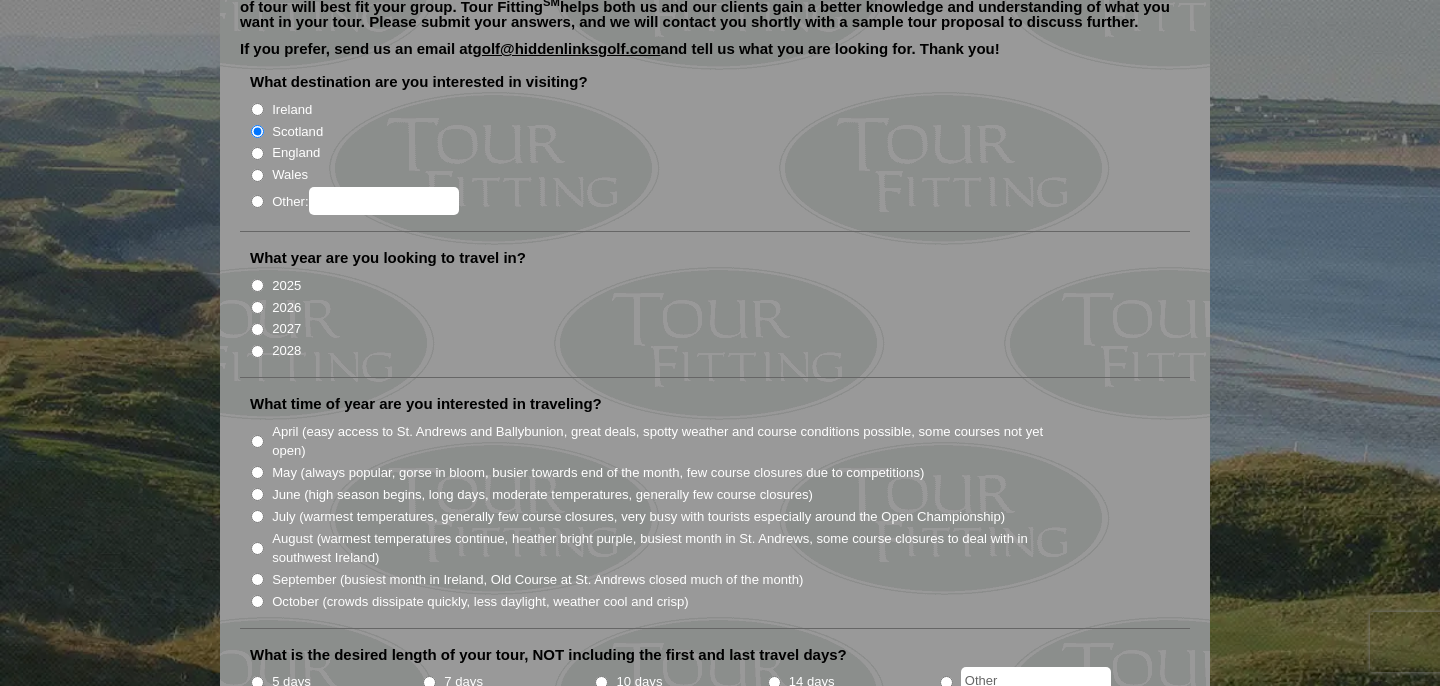 scroll, scrollTop: 184, scrollLeft: 0, axis: vertical 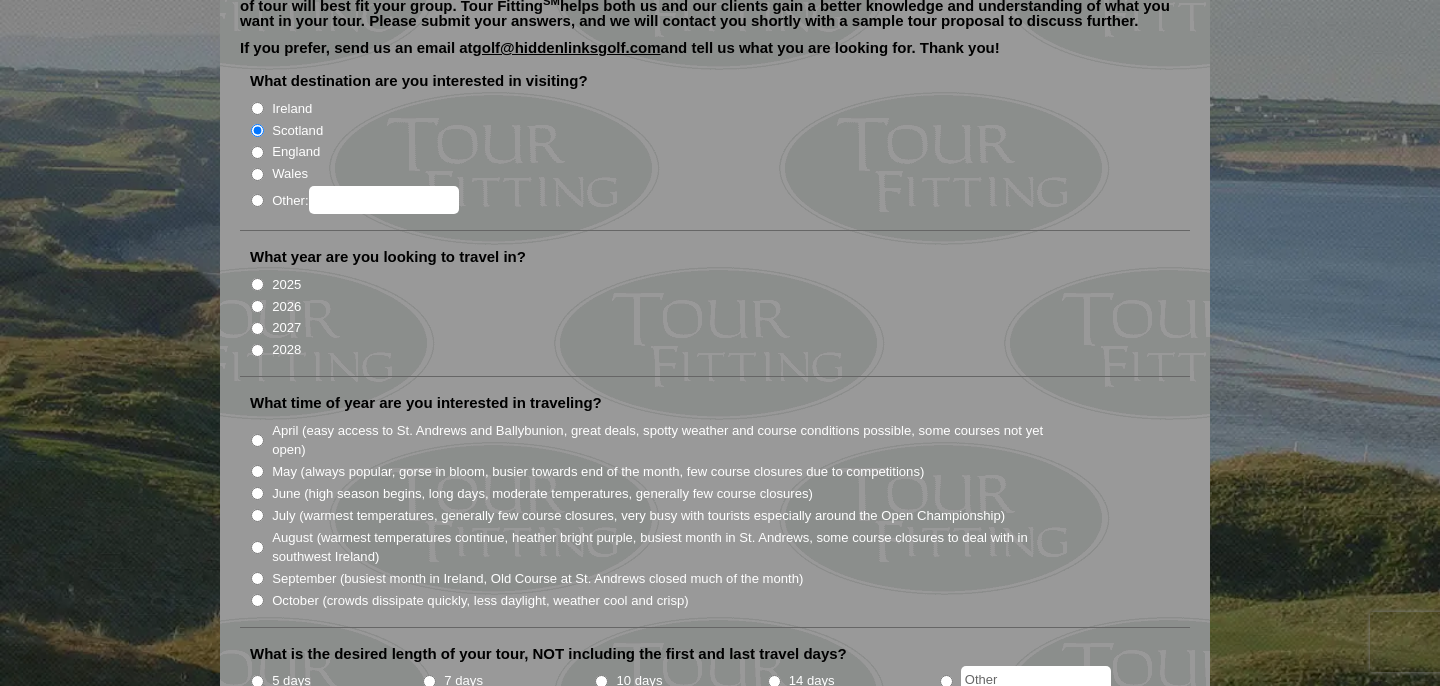 click on "2026" at bounding box center (257, 306) 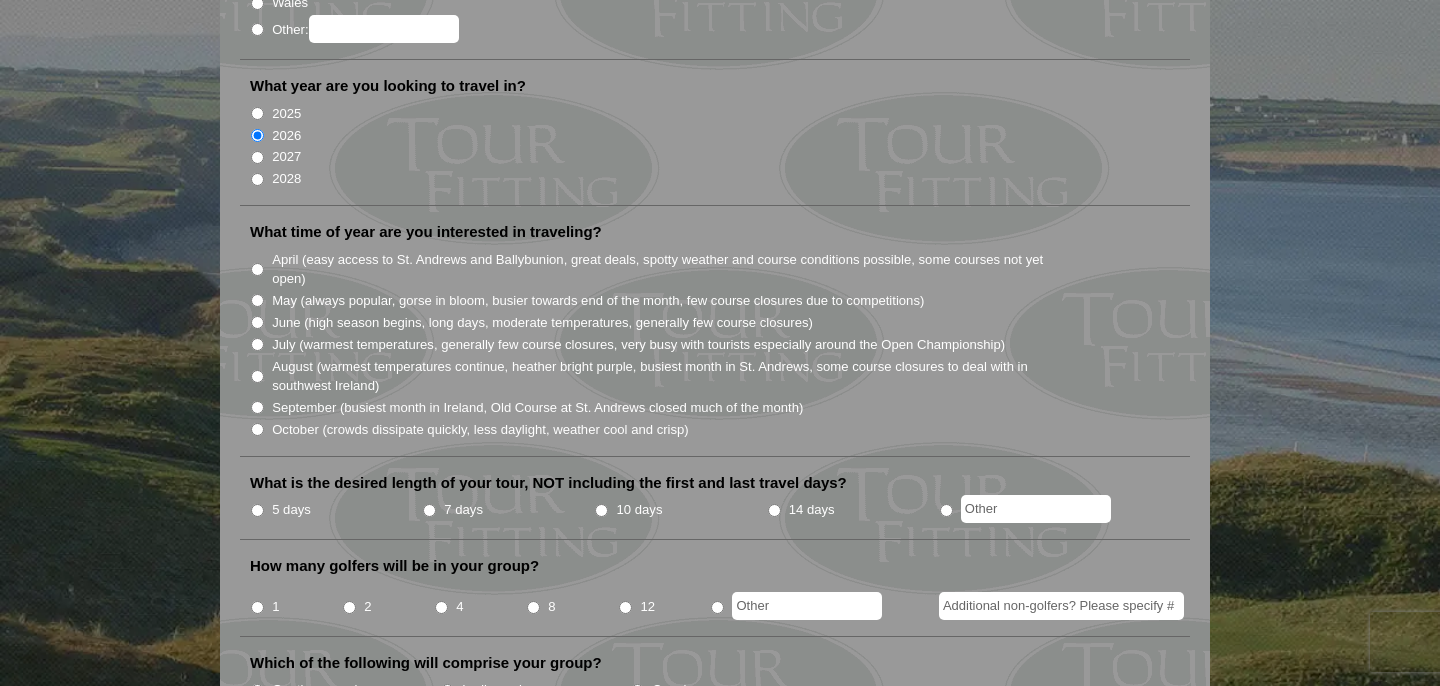 scroll, scrollTop: 385, scrollLeft: 0, axis: vertical 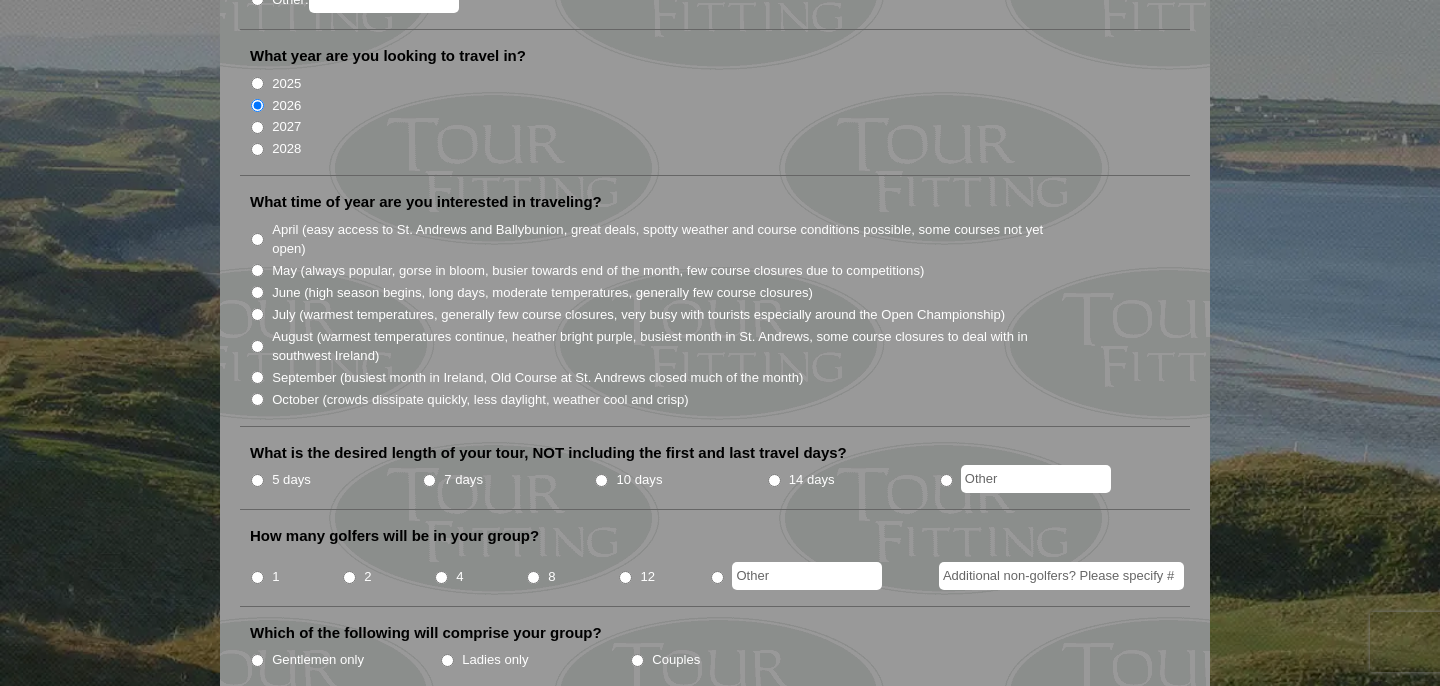 click on "April (easy access to St. Andrews and Ballybunion, great deals, spotty weather and course conditions possible, some courses not yet open)" at bounding box center [257, 239] 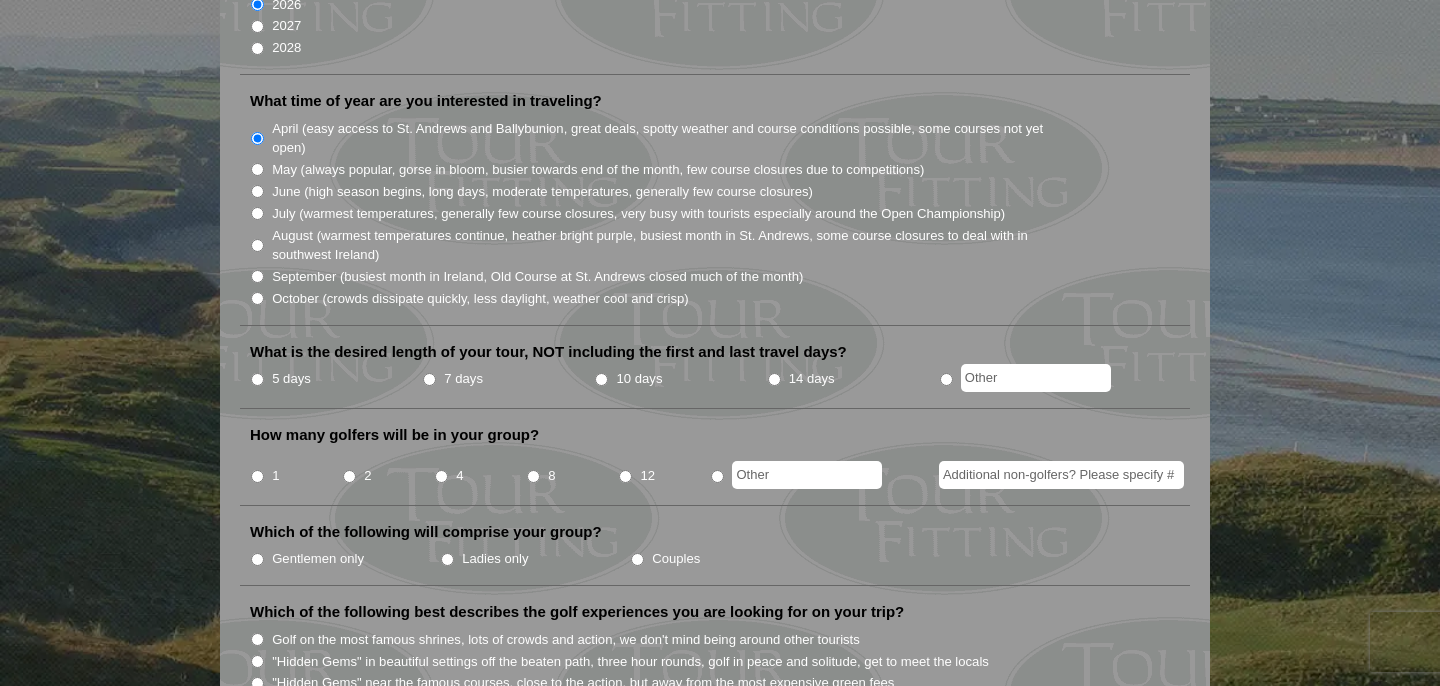 scroll, scrollTop: 489, scrollLeft: 0, axis: vertical 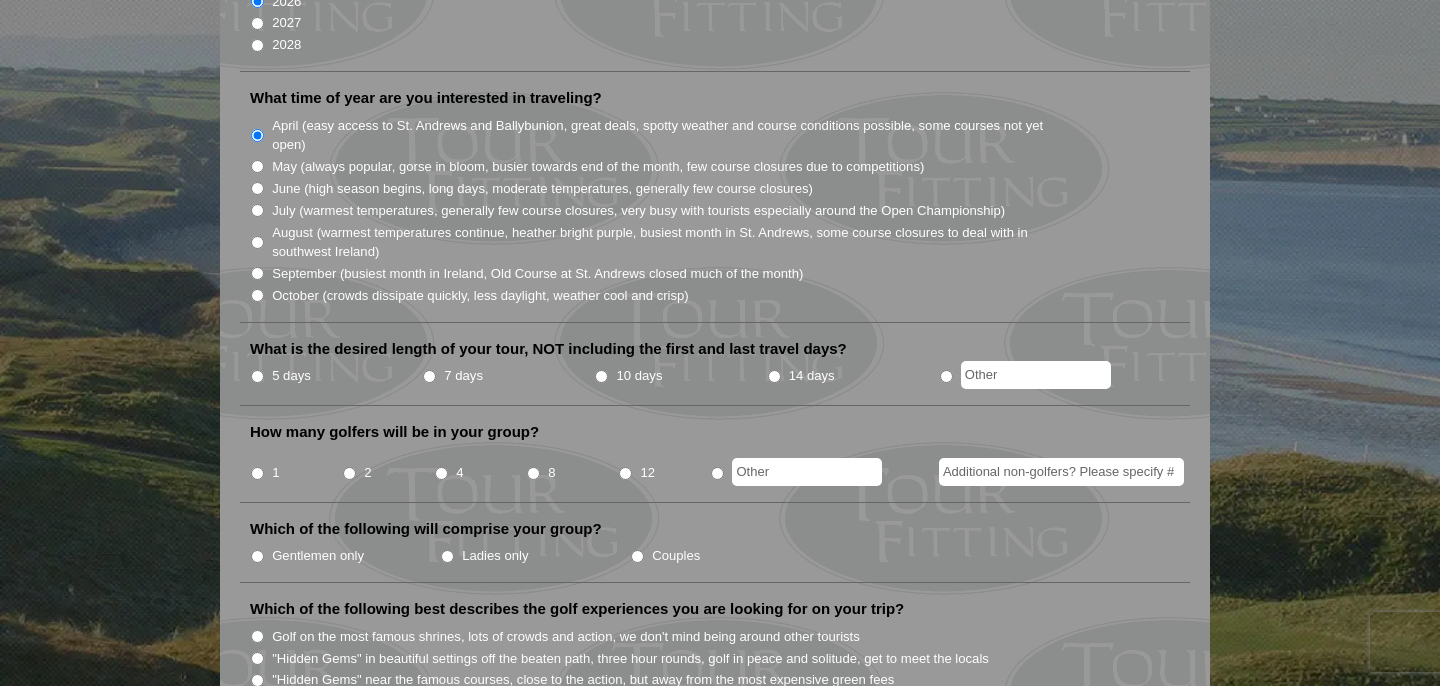 click on "7 days" at bounding box center (429, 376) 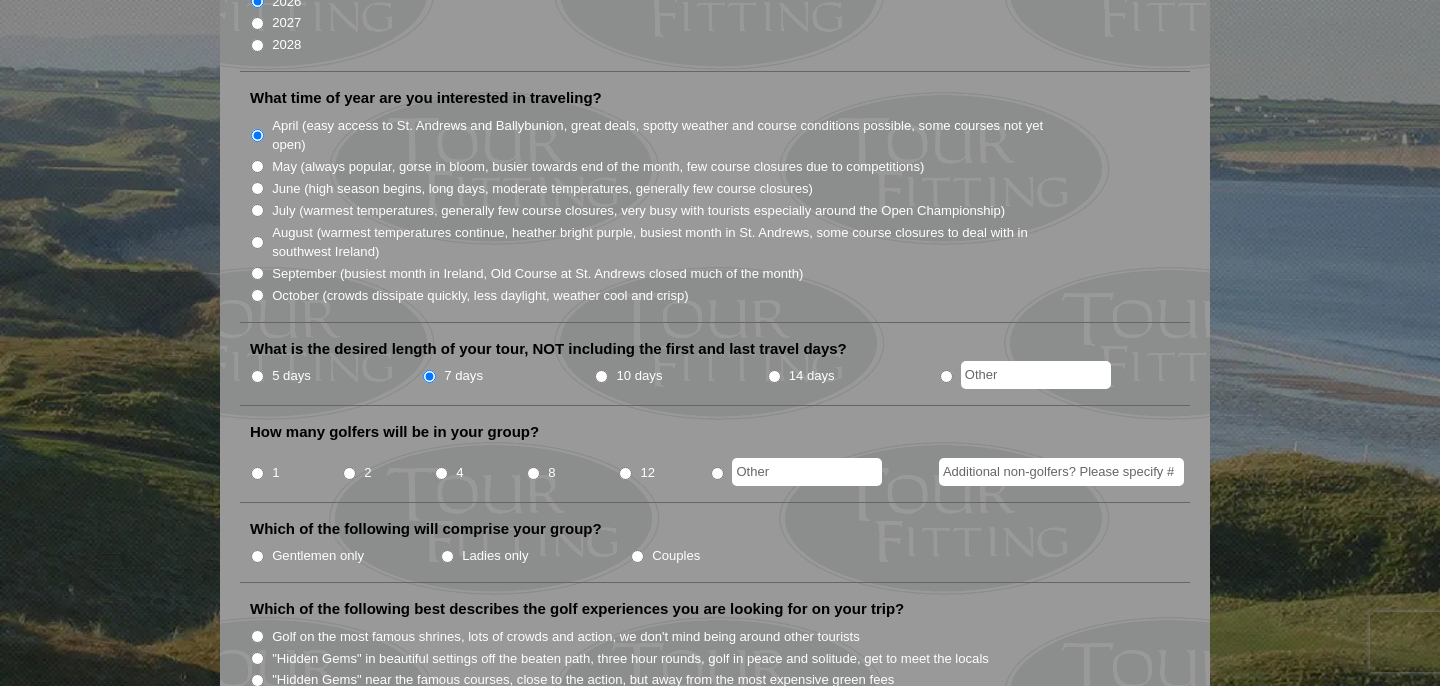 click on "2" at bounding box center [349, 473] 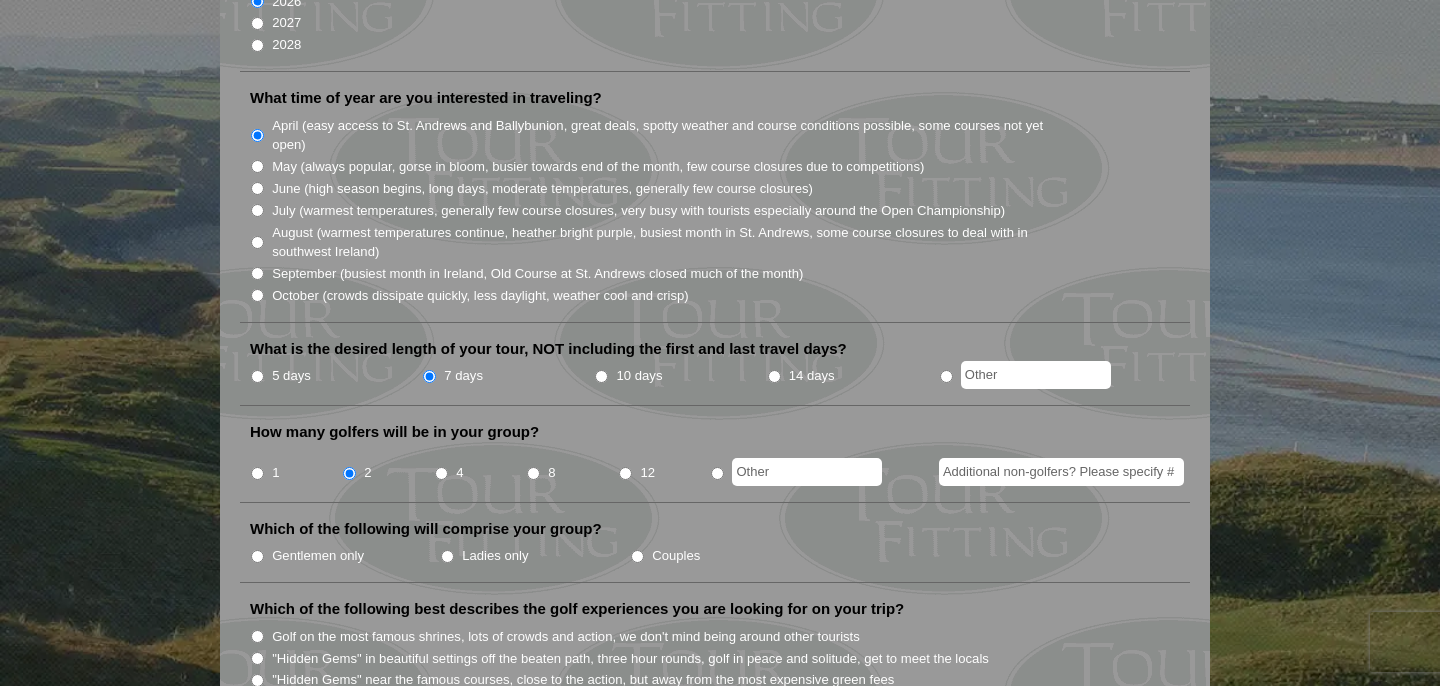 click on "Gentlemen only" at bounding box center (257, 556) 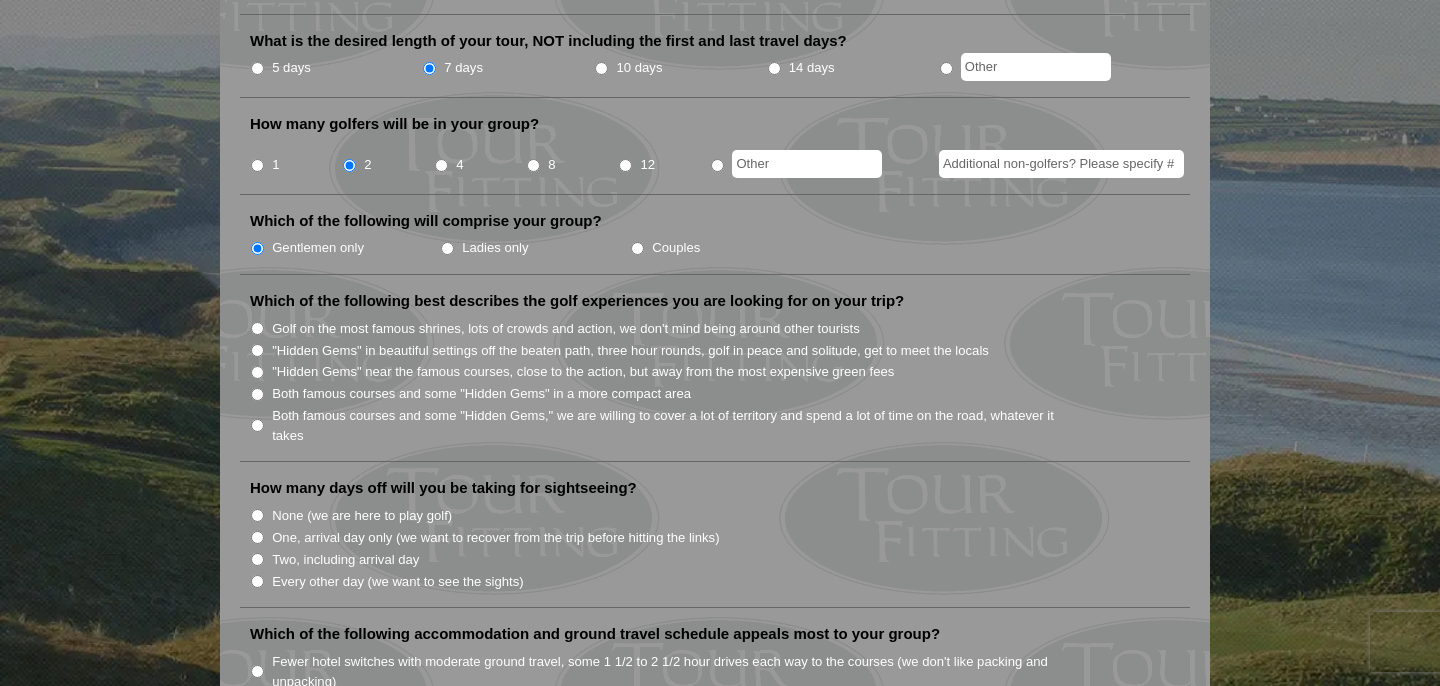 scroll, scrollTop: 800, scrollLeft: 0, axis: vertical 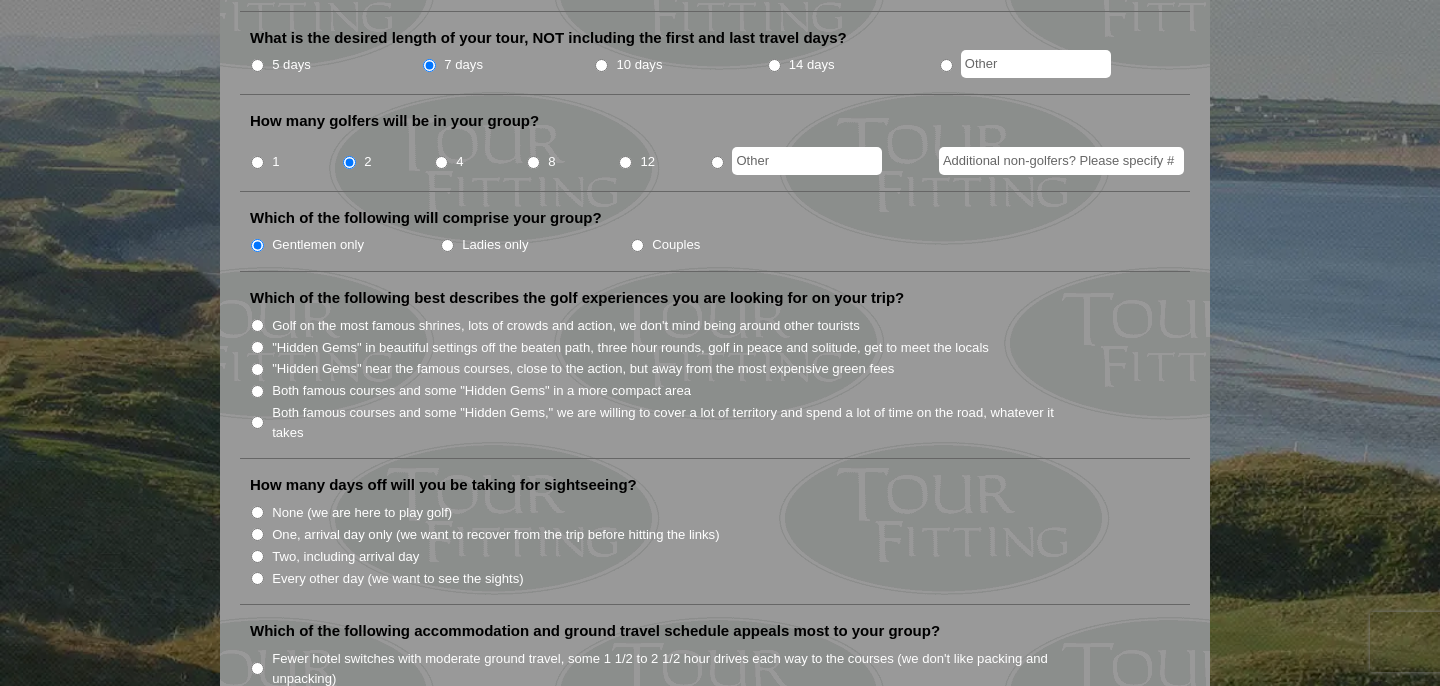 click on "Both famous courses and some "Hidden Gems" in a more compact area" at bounding box center [257, 391] 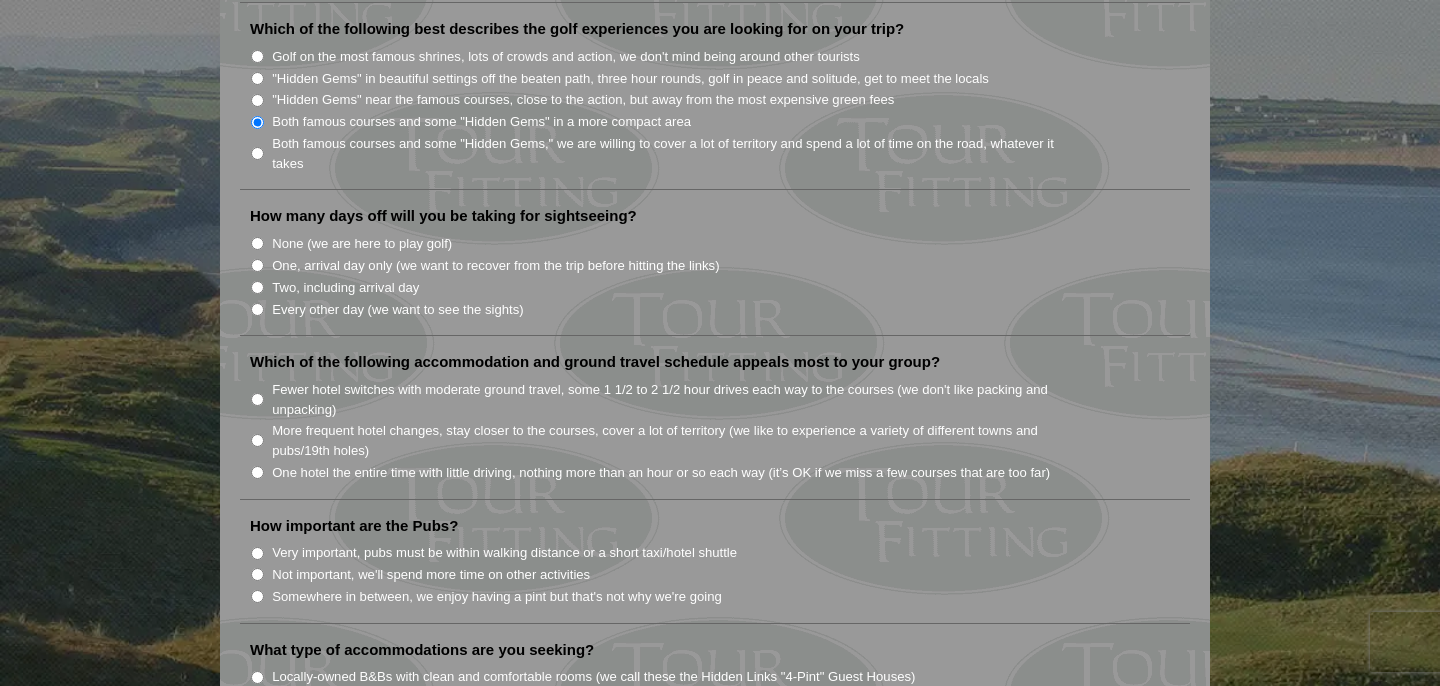 scroll, scrollTop: 1070, scrollLeft: 0, axis: vertical 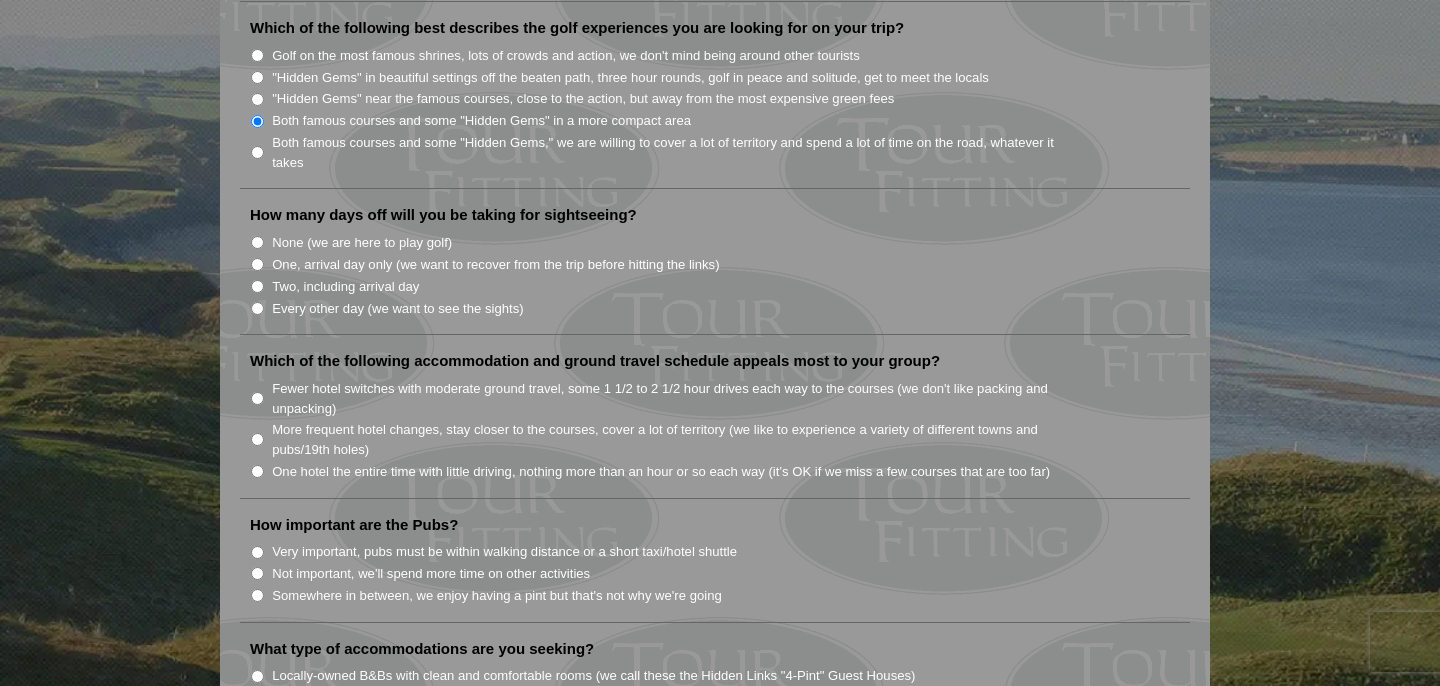 click on "Every other day (we want to see the sights)" at bounding box center (257, 308) 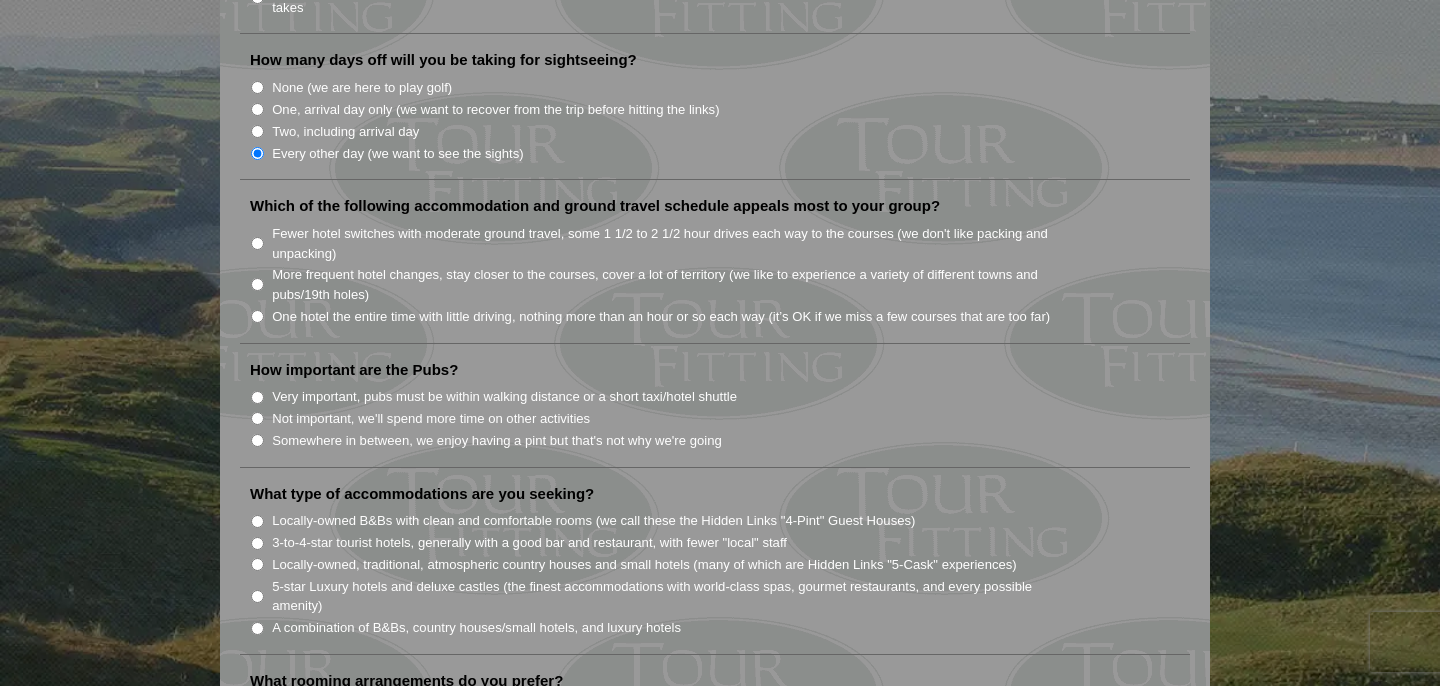 scroll, scrollTop: 1228, scrollLeft: 0, axis: vertical 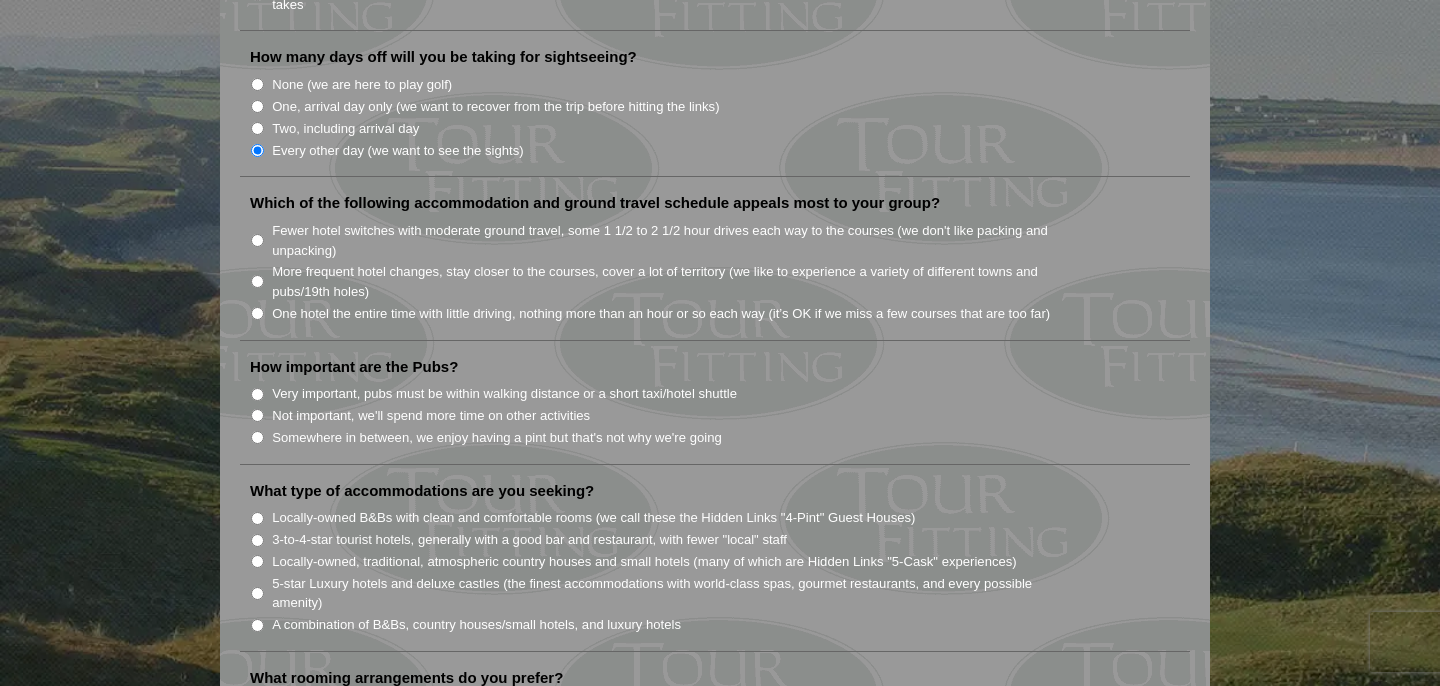 click on "Fewer hotel switches with moderate ground travel, some 1 1/2 to 2 1/2 hour drives each way to the courses (we don't like packing and unpacking)" at bounding box center (257, 240) 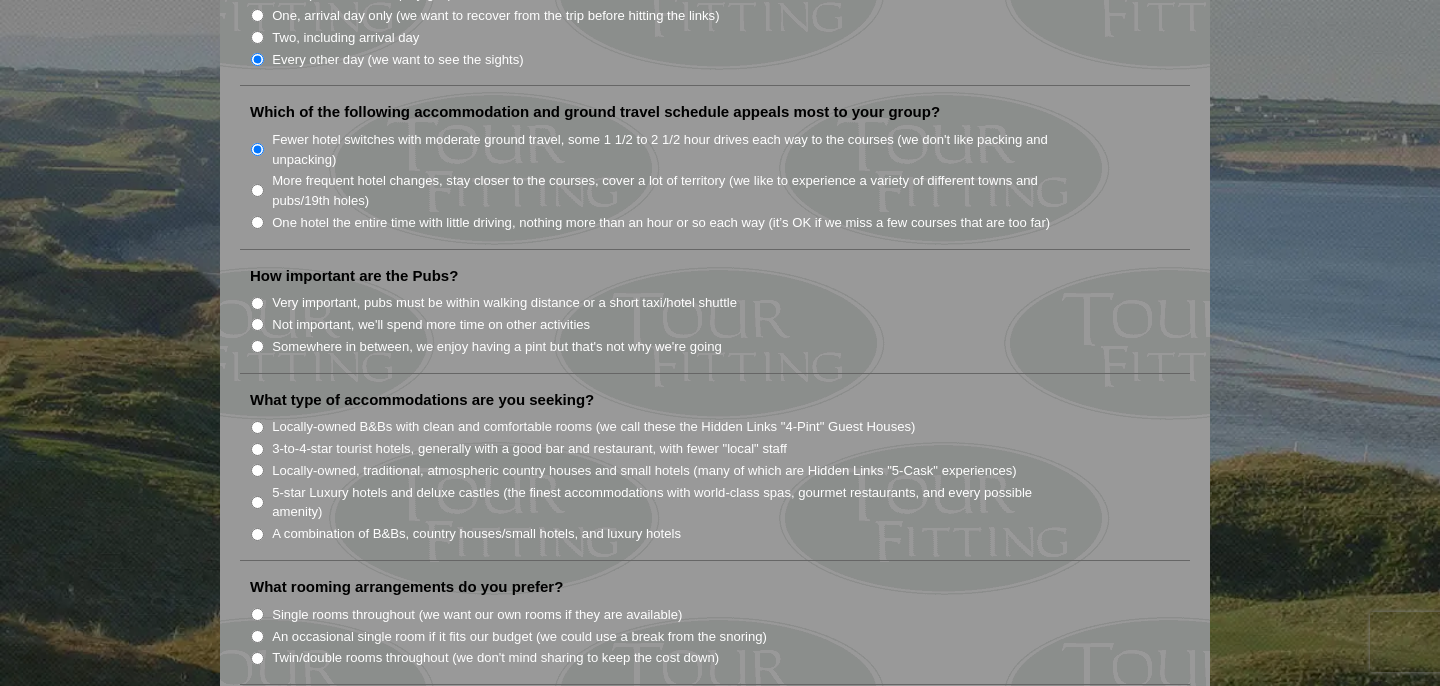 scroll, scrollTop: 1337, scrollLeft: 0, axis: vertical 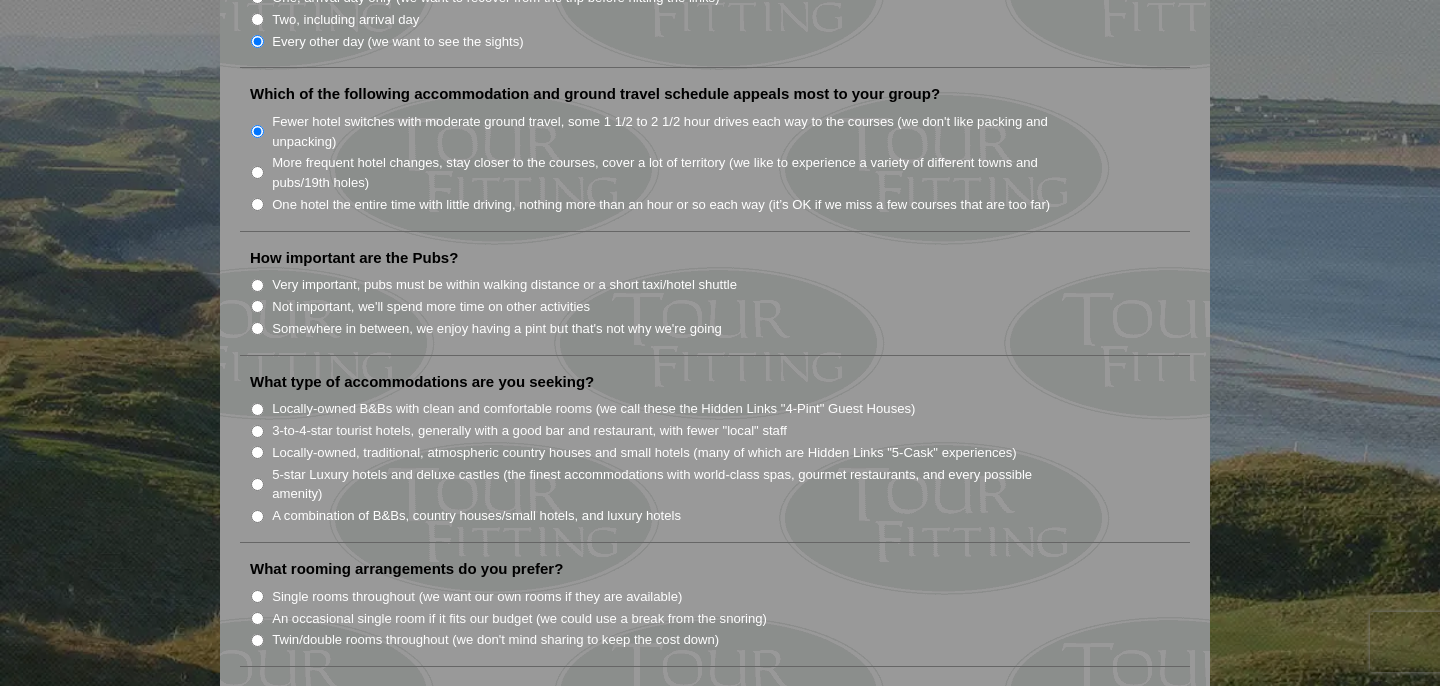 click on "Not important, we'll spend more time on other activities" at bounding box center [257, 306] 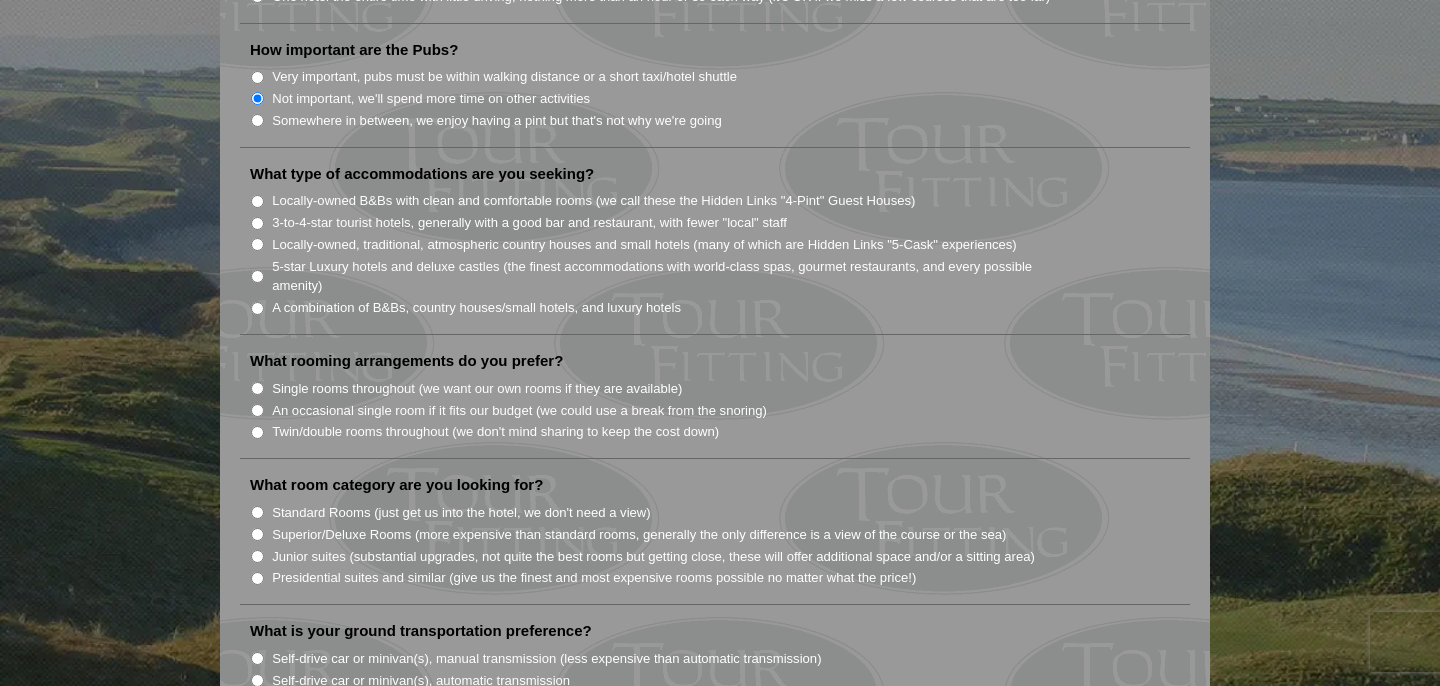 scroll, scrollTop: 1543, scrollLeft: 0, axis: vertical 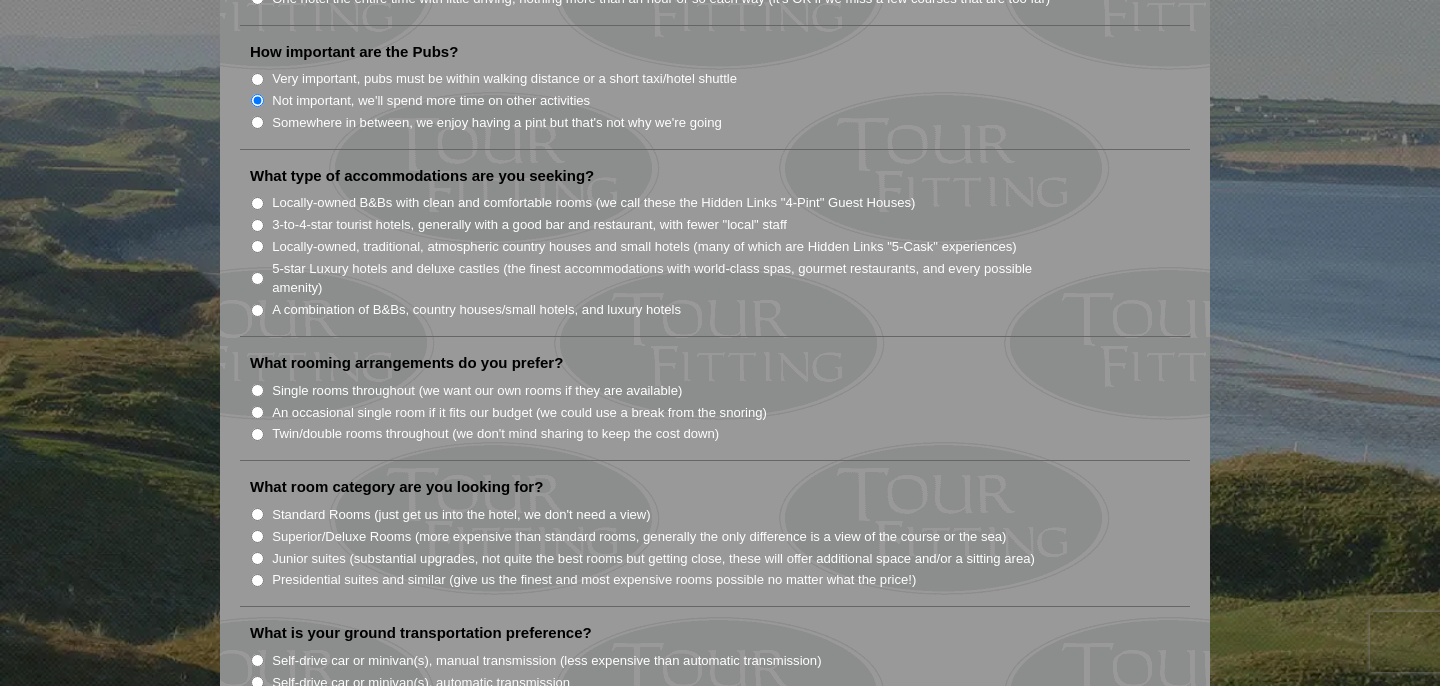 click on "Locally-owned, traditional, atmospheric country houses and small hotels (many of which are Hidden Links "5-Cask" experiences)" at bounding box center [257, 246] 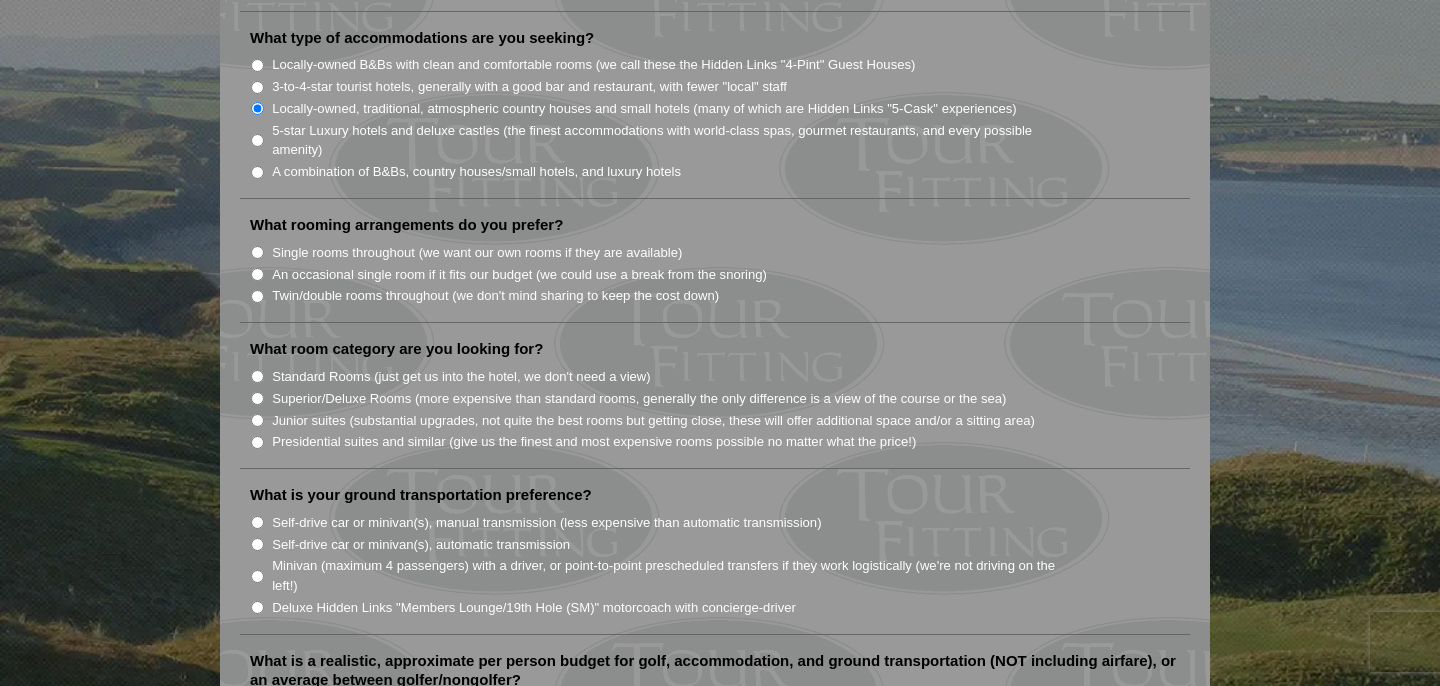 scroll, scrollTop: 1687, scrollLeft: 0, axis: vertical 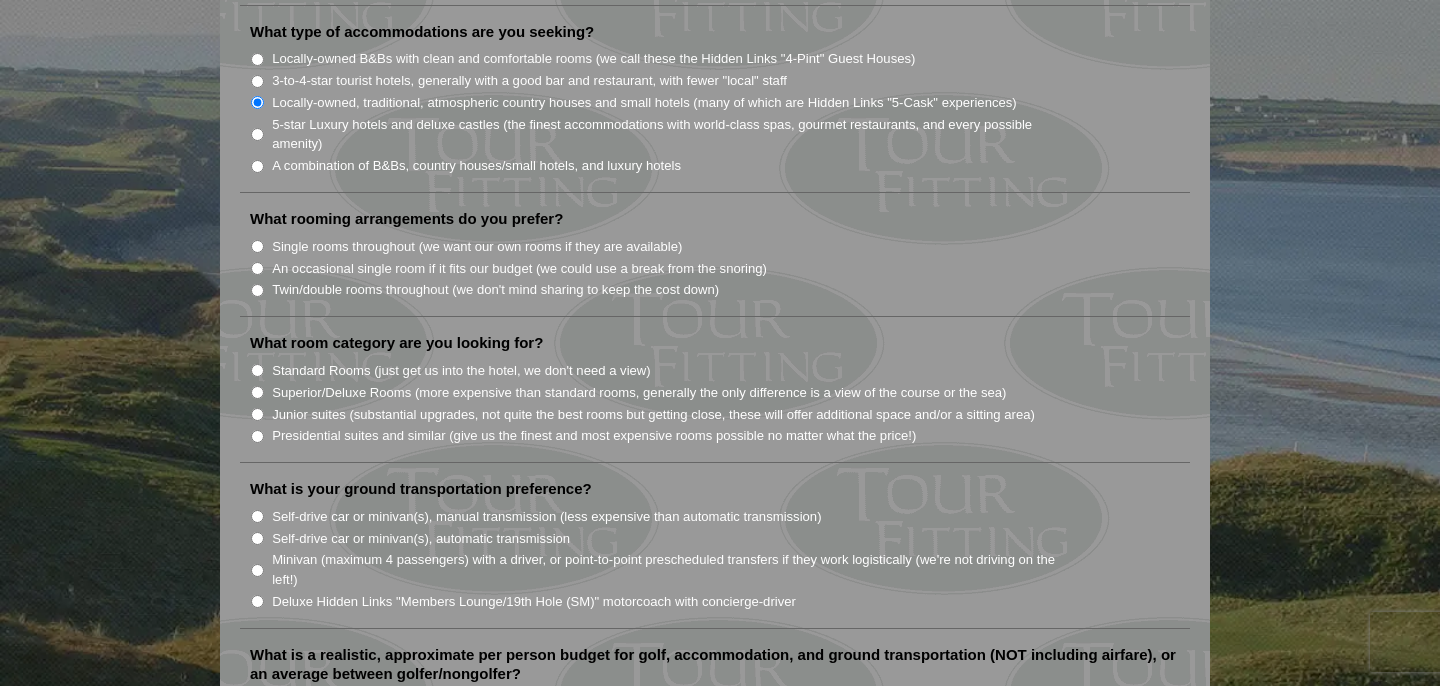 click on "Twin/double rooms throughout (we don't mind sharing to keep the cost down)" at bounding box center [257, 290] 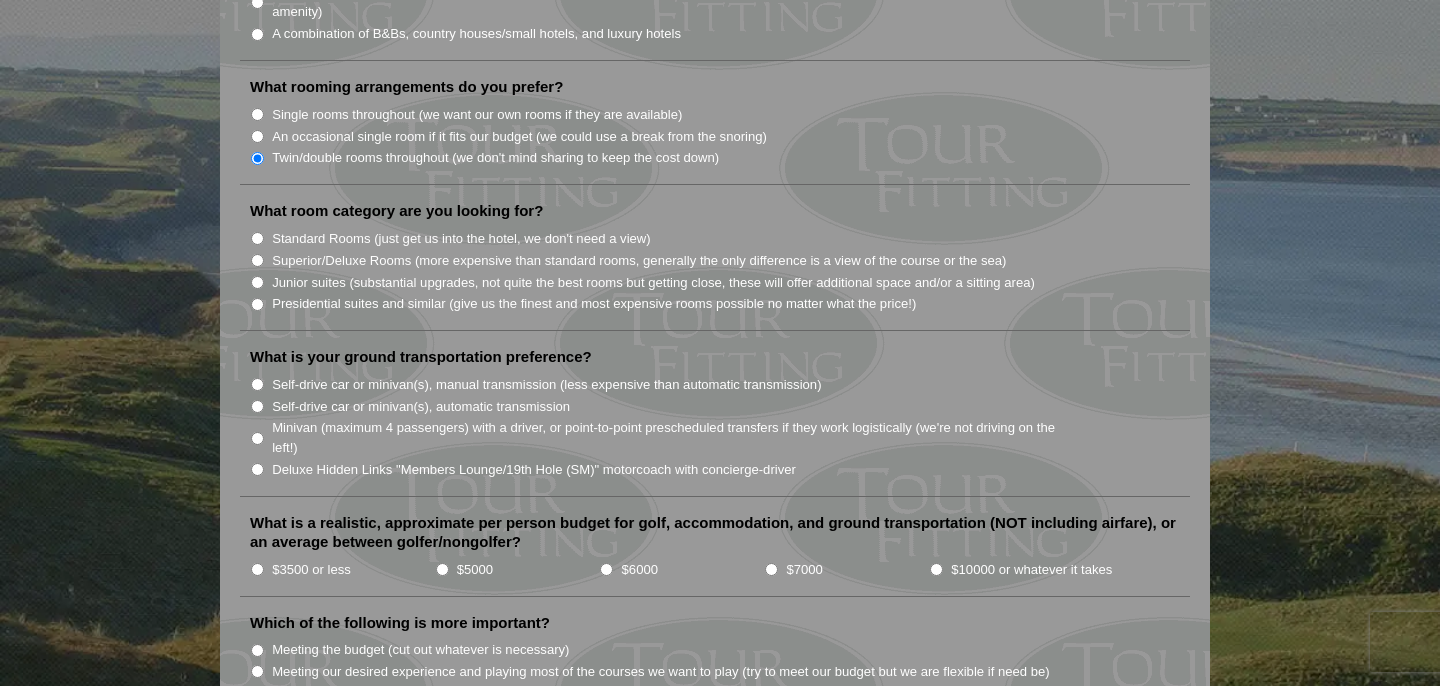 scroll, scrollTop: 1820, scrollLeft: 0, axis: vertical 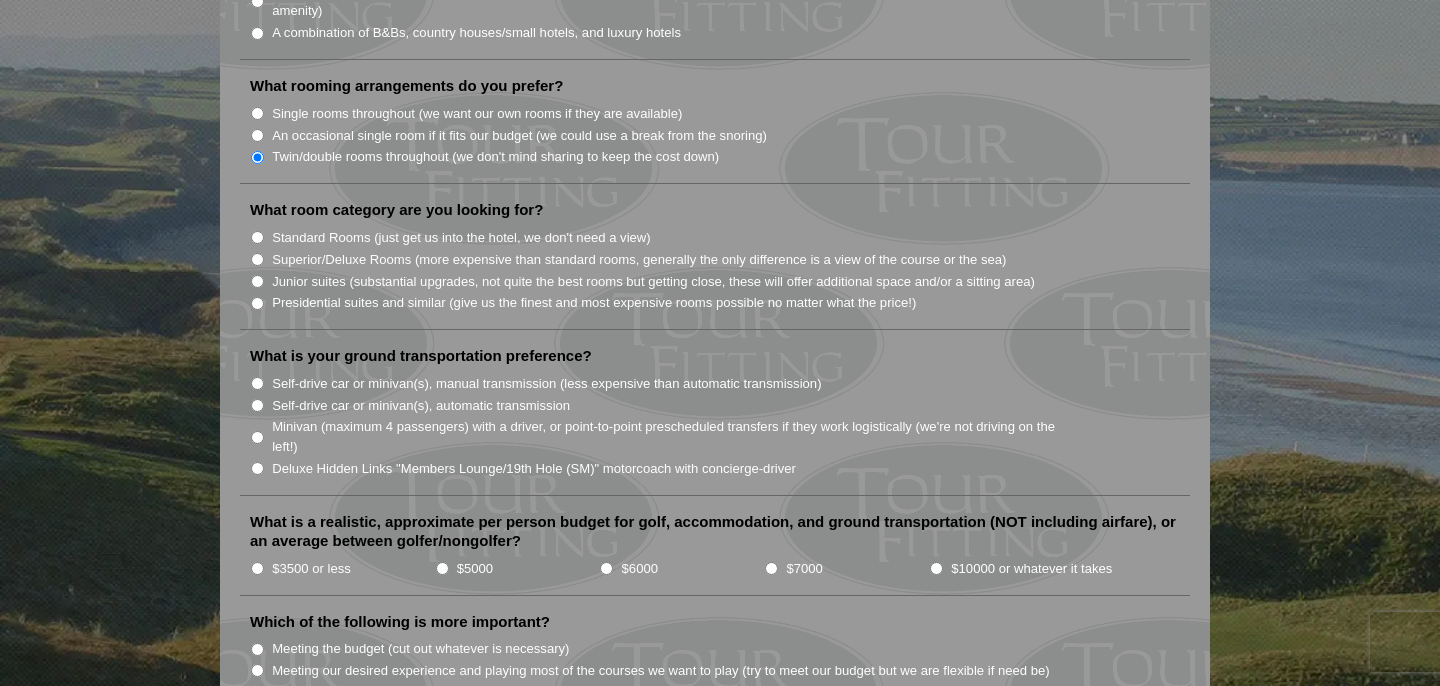 click on "Standard Rooms (just get us into the hotel, we don't need a view)" at bounding box center (257, 237) 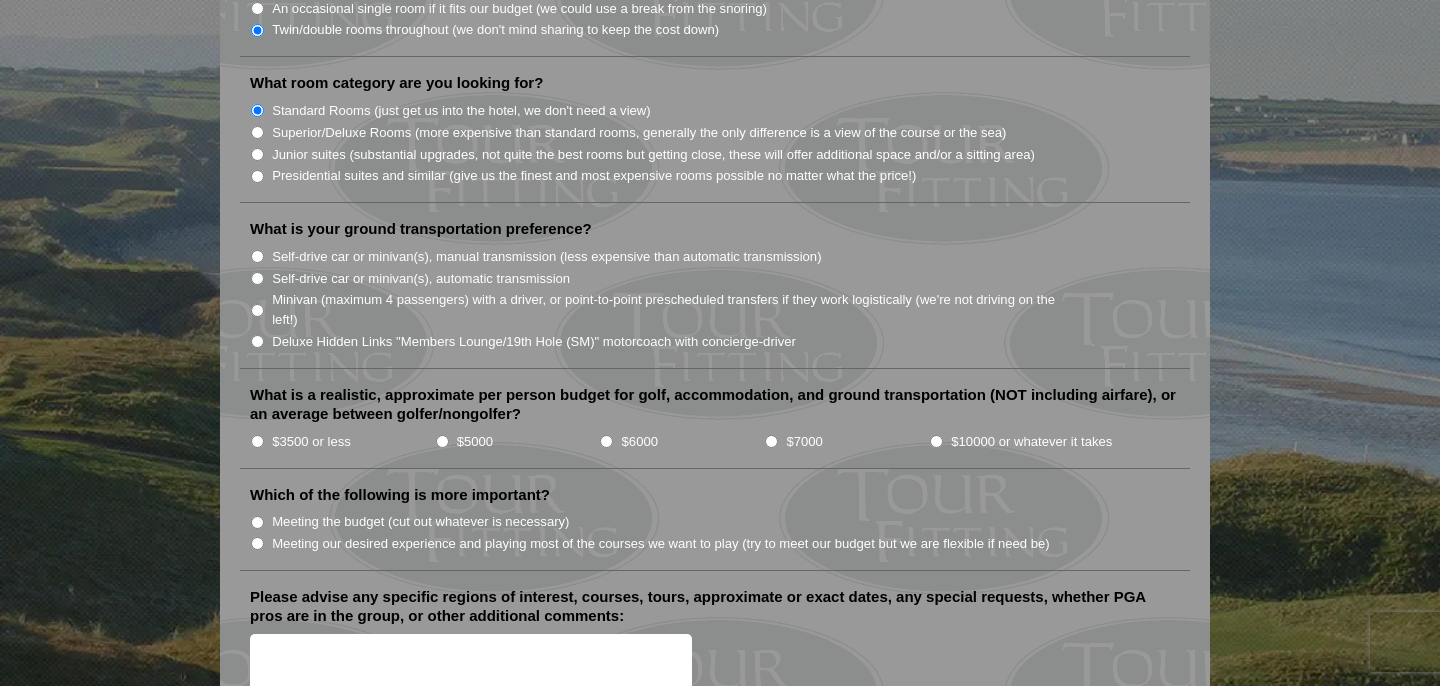 scroll, scrollTop: 1949, scrollLeft: 0, axis: vertical 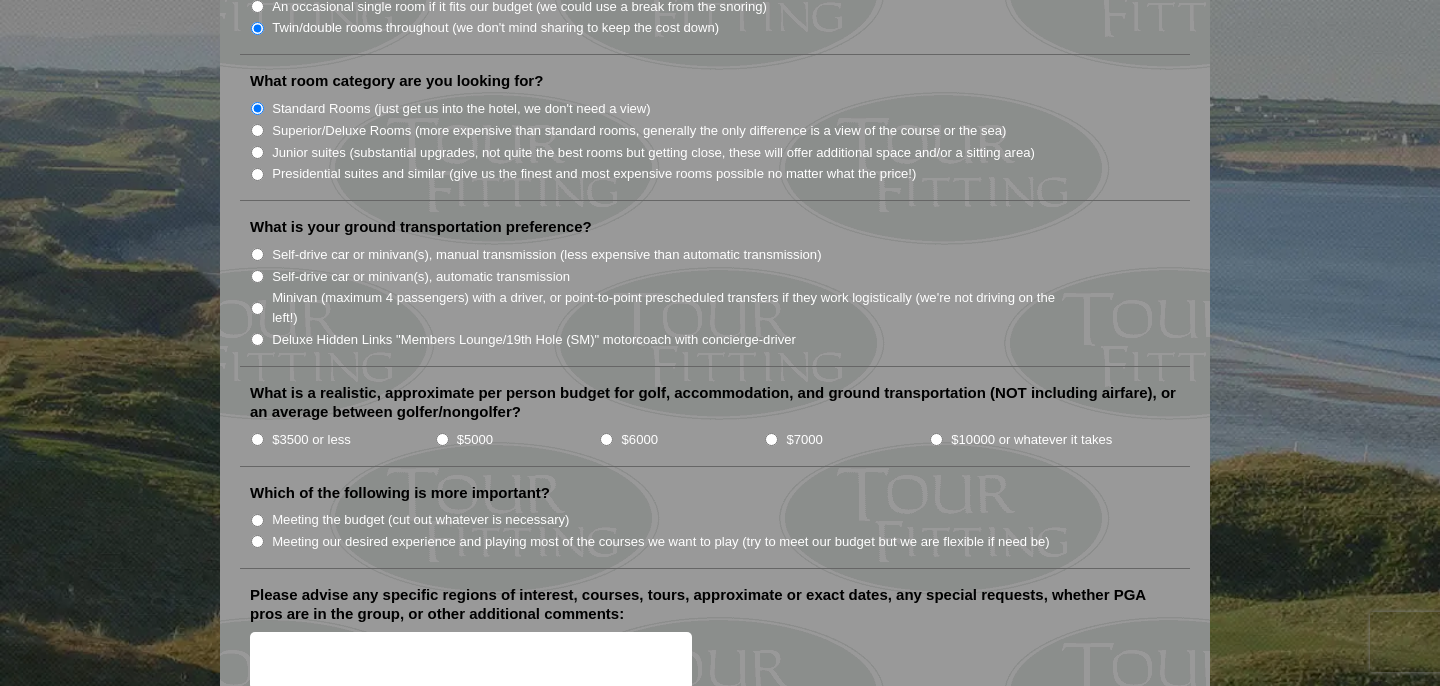 click on "Self-drive car or minivan(s), automatic transmission" at bounding box center [257, 276] 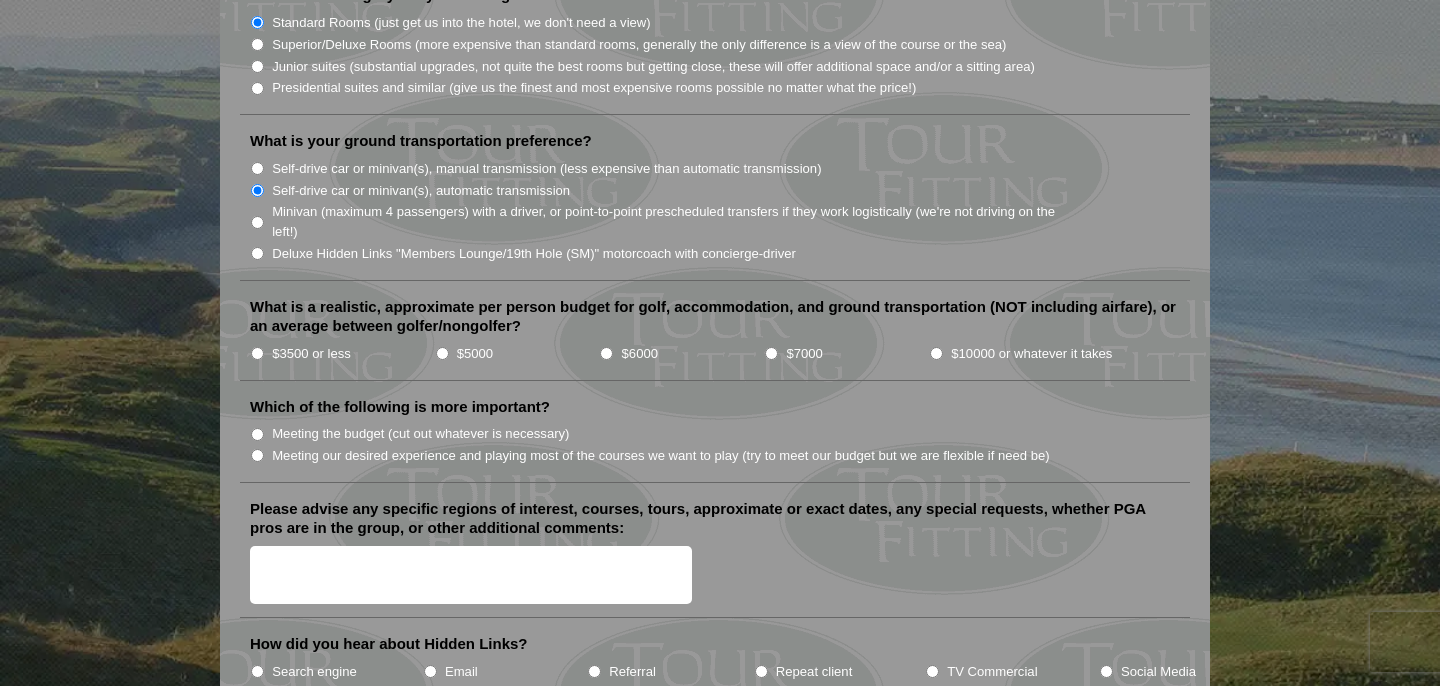 scroll, scrollTop: 2041, scrollLeft: 0, axis: vertical 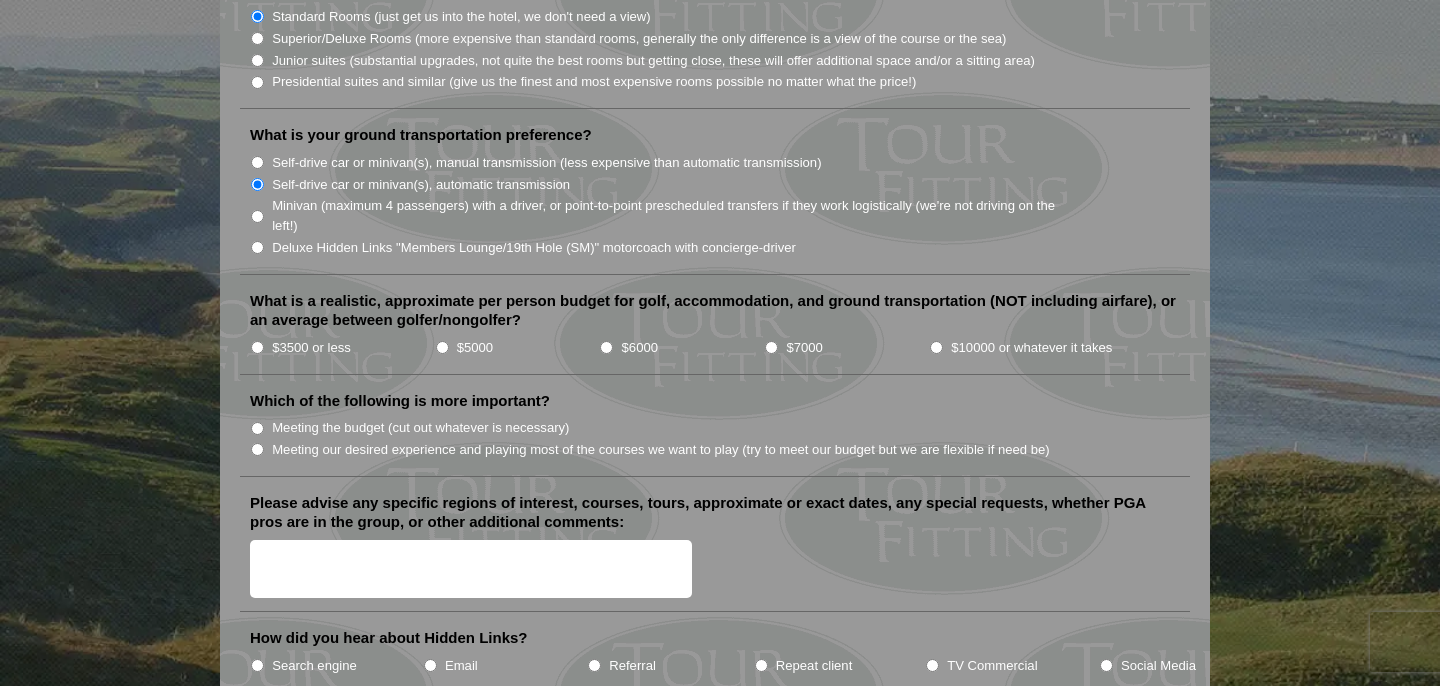 click on "$5000" at bounding box center (442, 347) 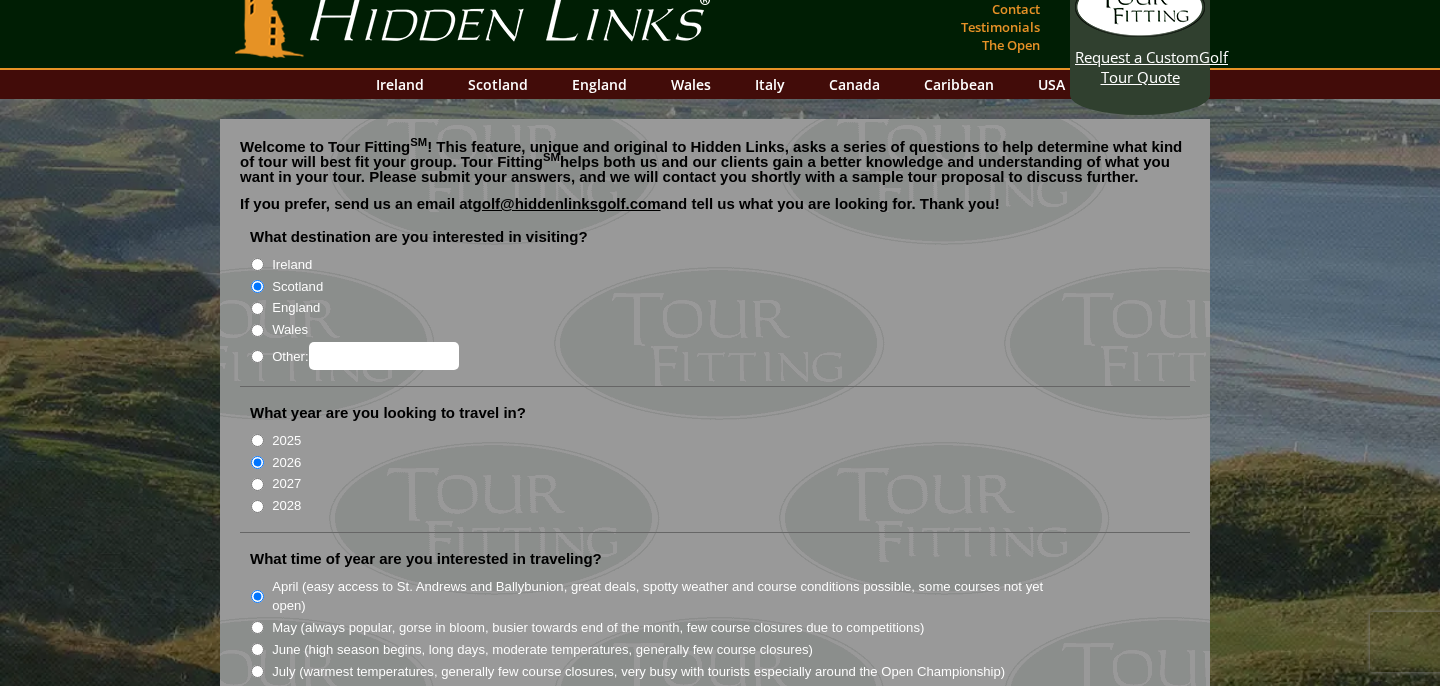 scroll, scrollTop: 0, scrollLeft: 0, axis: both 